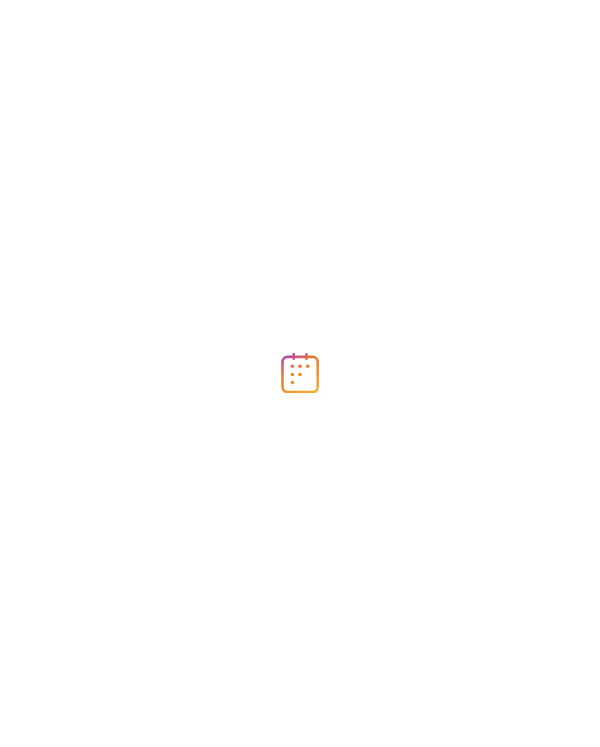 scroll, scrollTop: 0, scrollLeft: 0, axis: both 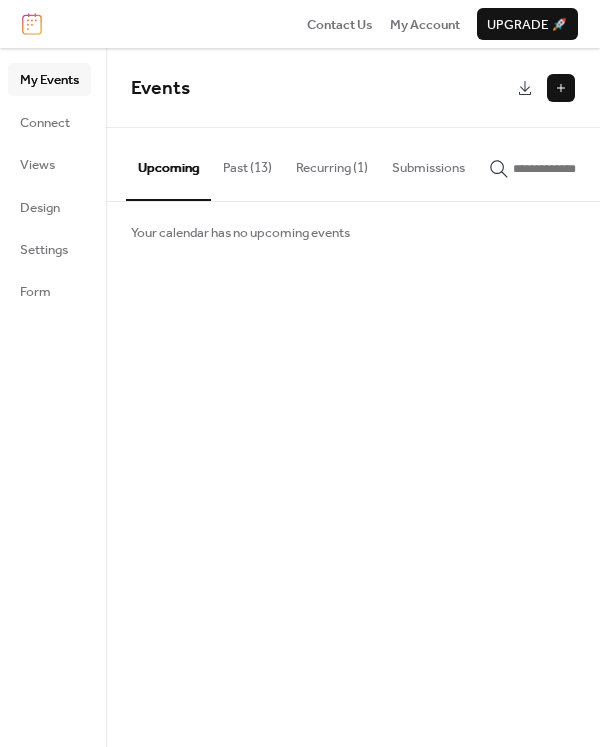 click at bounding box center (561, 88) 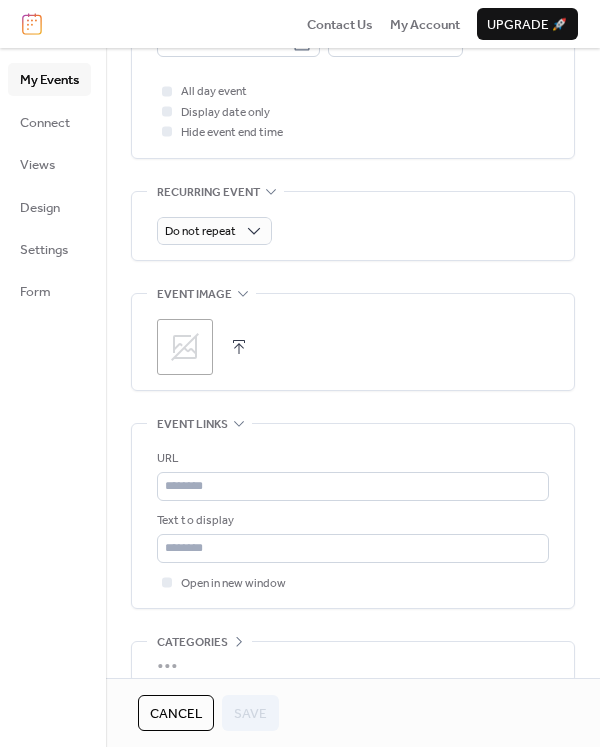 scroll, scrollTop: 816, scrollLeft: 0, axis: vertical 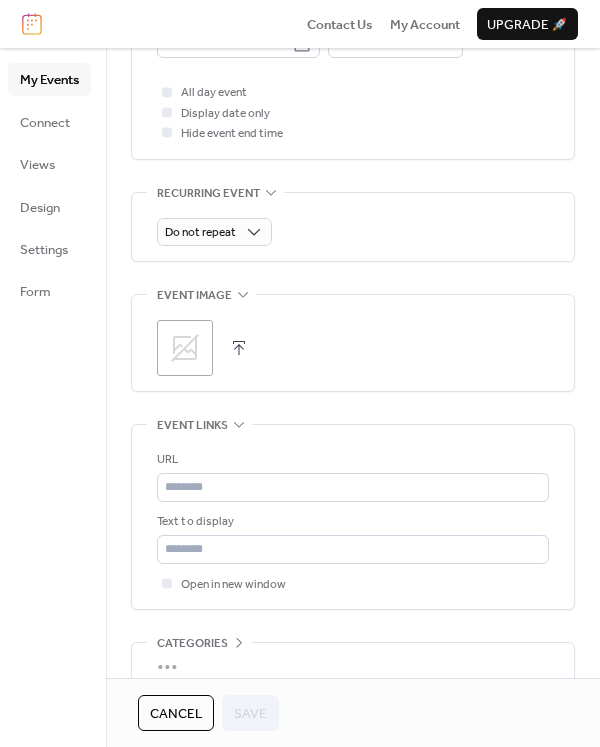 click 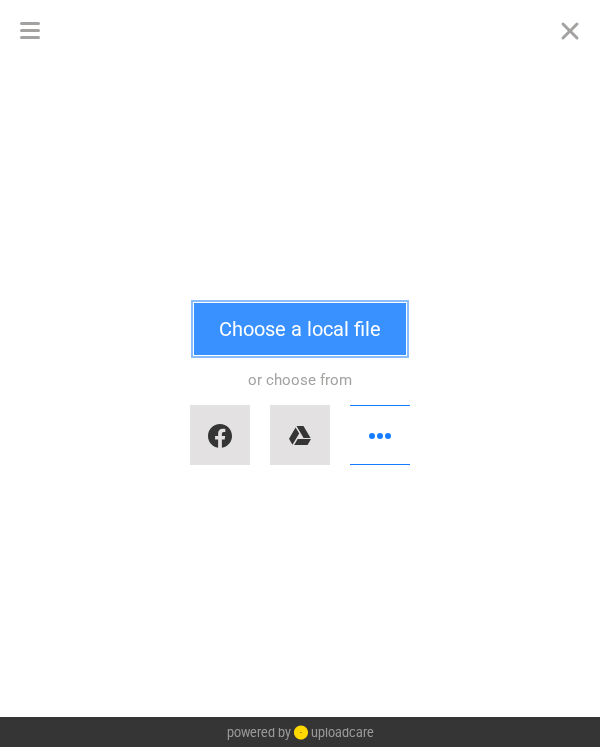click on "Choose a local file" at bounding box center [300, 329] 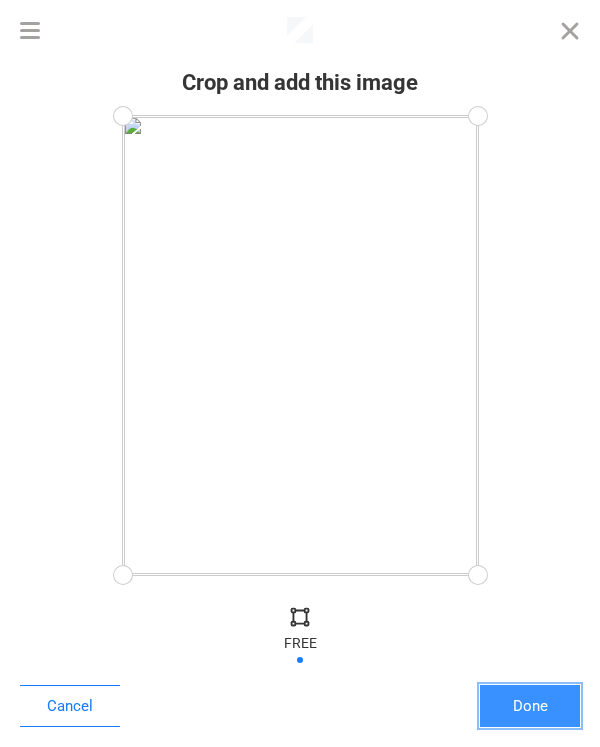 click on "Done" at bounding box center (530, 706) 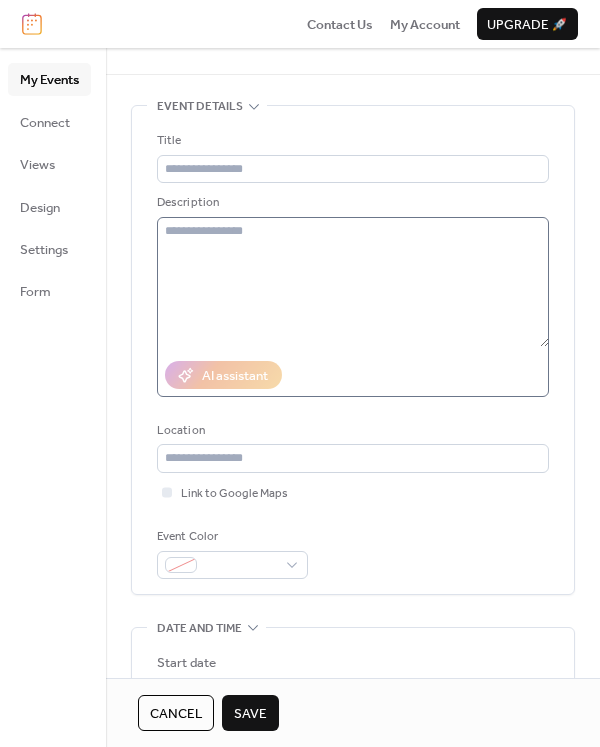 scroll, scrollTop: 0, scrollLeft: 0, axis: both 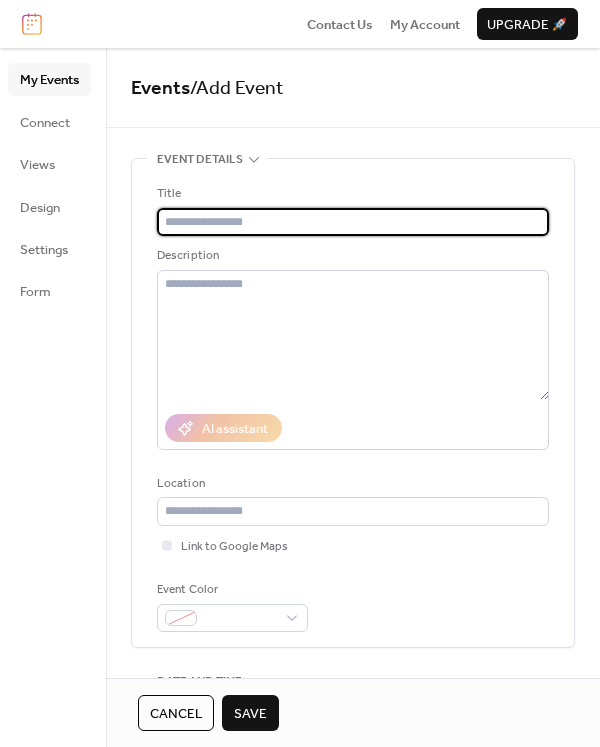 click at bounding box center [353, 222] 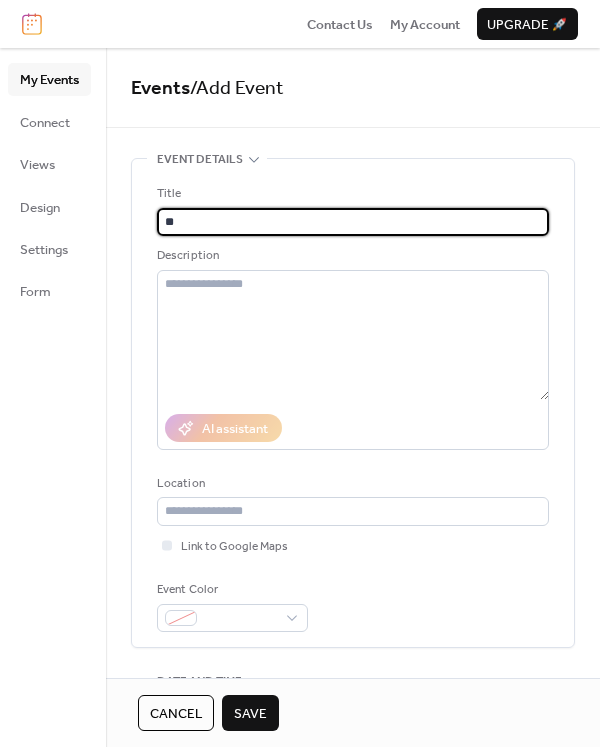 type on "*" 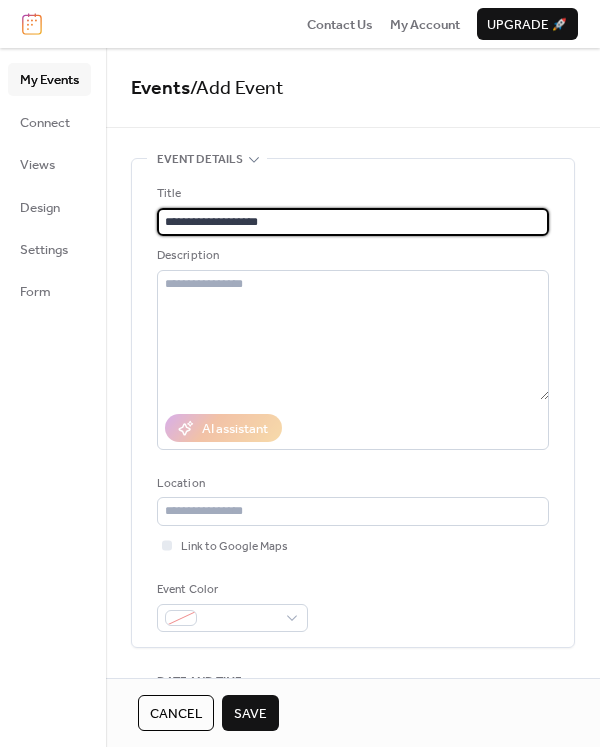 type on "**********" 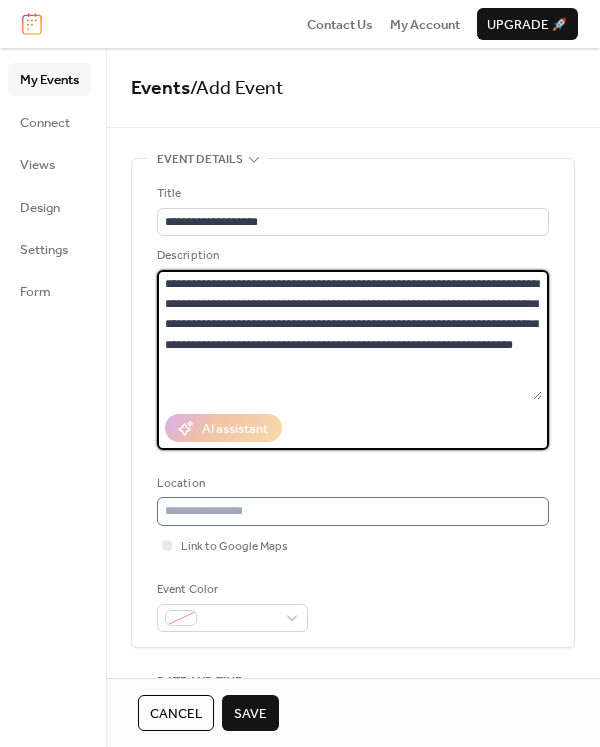 type on "**********" 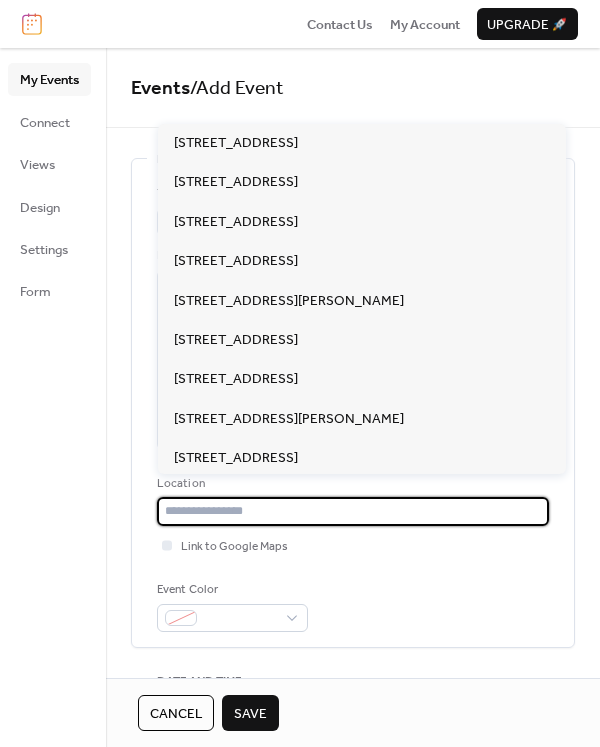 click at bounding box center (353, 511) 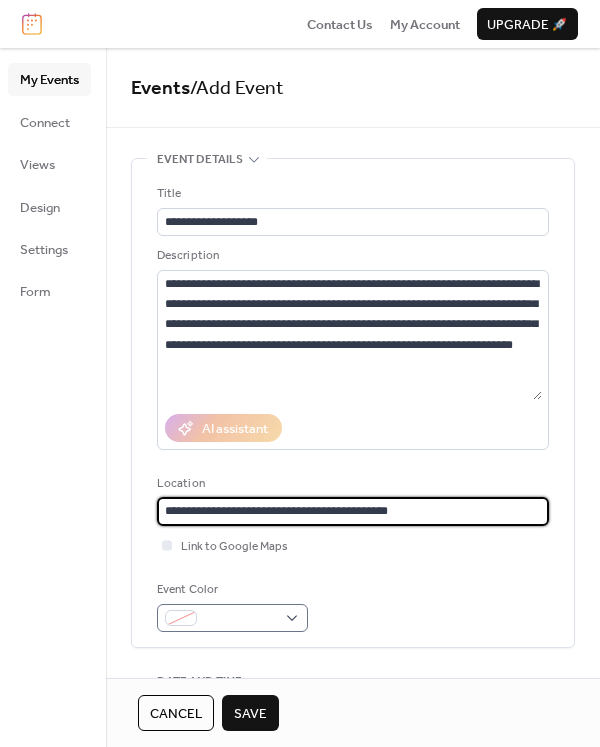 type on "**********" 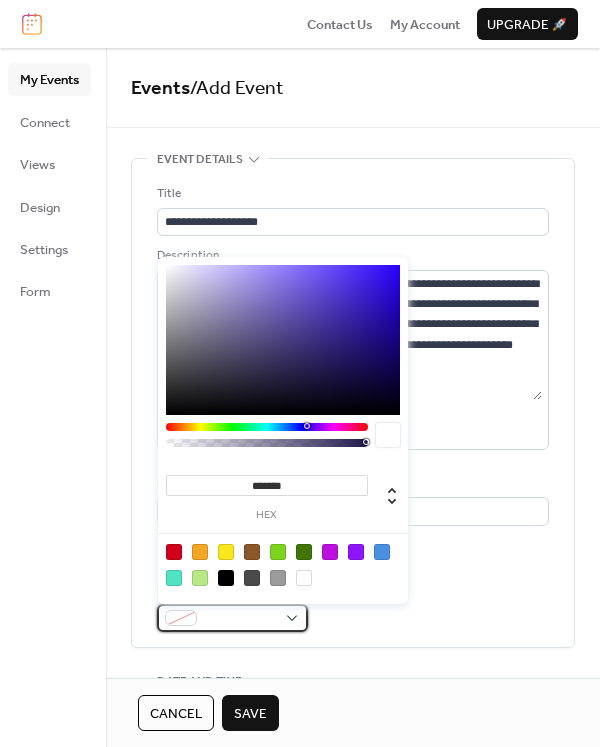 drag, startPoint x: 225, startPoint y: 615, endPoint x: 225, endPoint y: 626, distance: 11 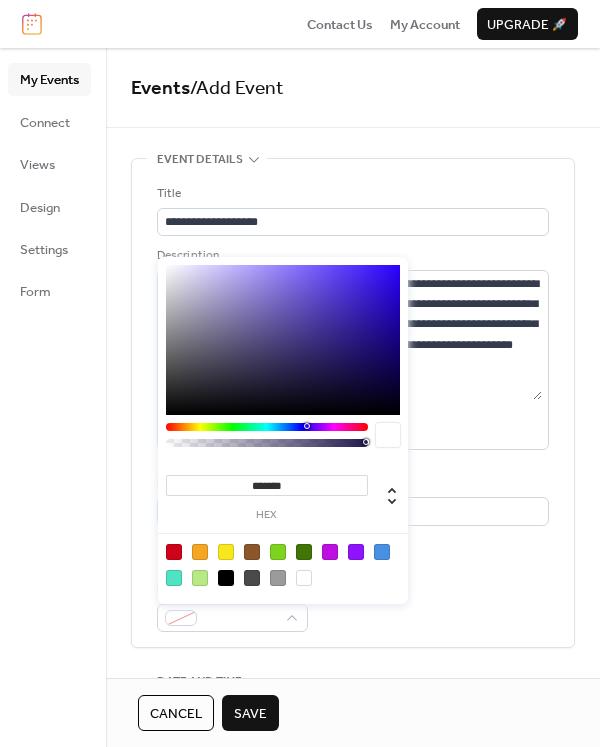 click at bounding box center (356, 552) 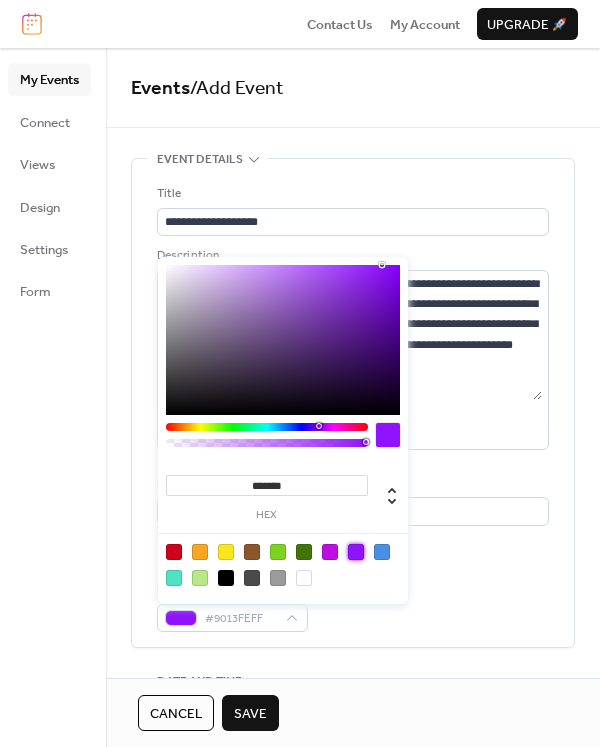 click on "Event Color #9013FEFF" at bounding box center [353, 606] 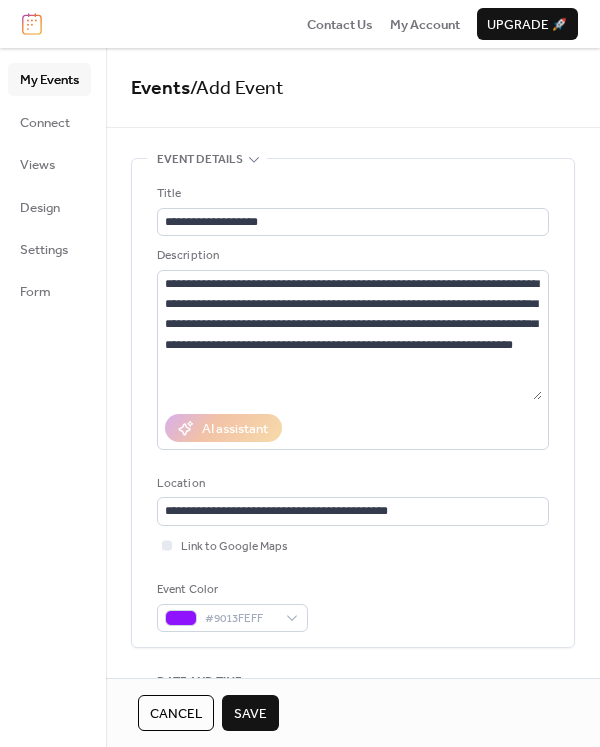 scroll, scrollTop: 100, scrollLeft: 0, axis: vertical 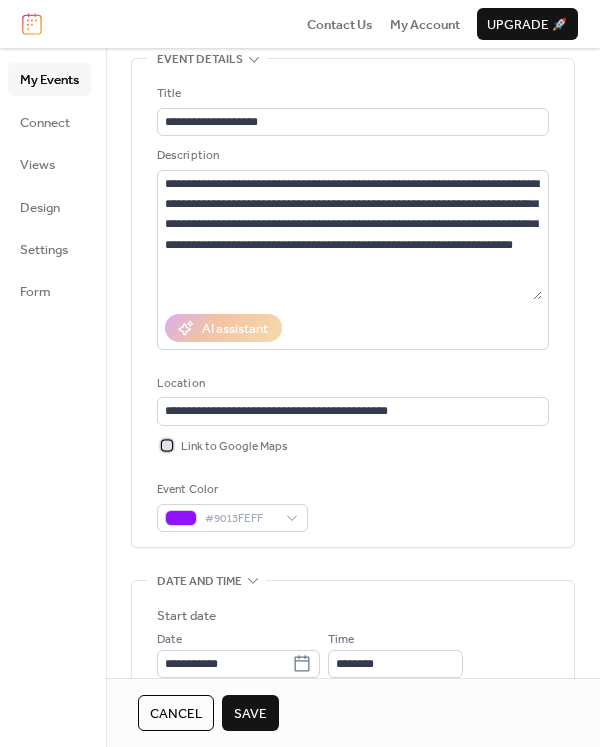 click at bounding box center (167, 445) 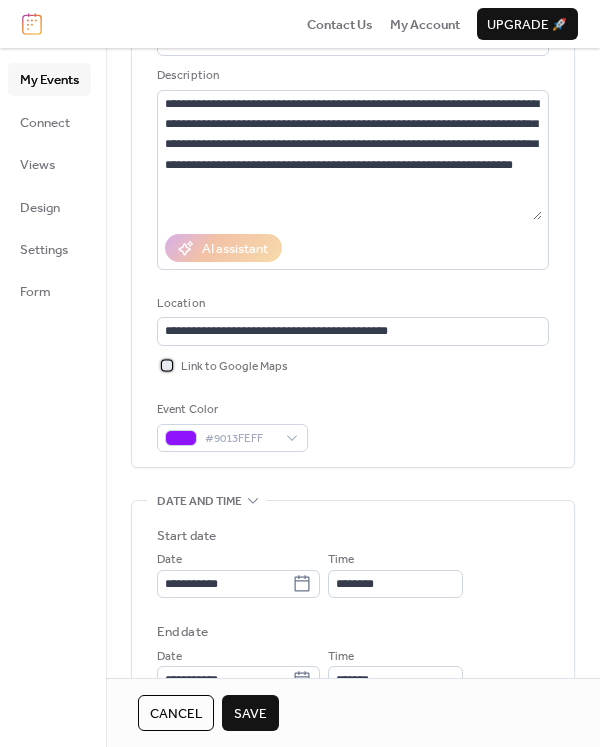 scroll, scrollTop: 300, scrollLeft: 0, axis: vertical 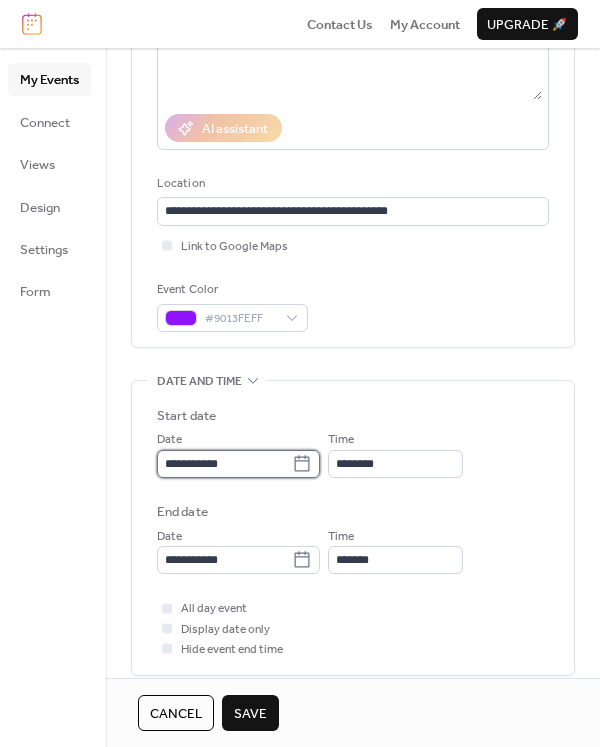 click on "**********" at bounding box center (224, 464) 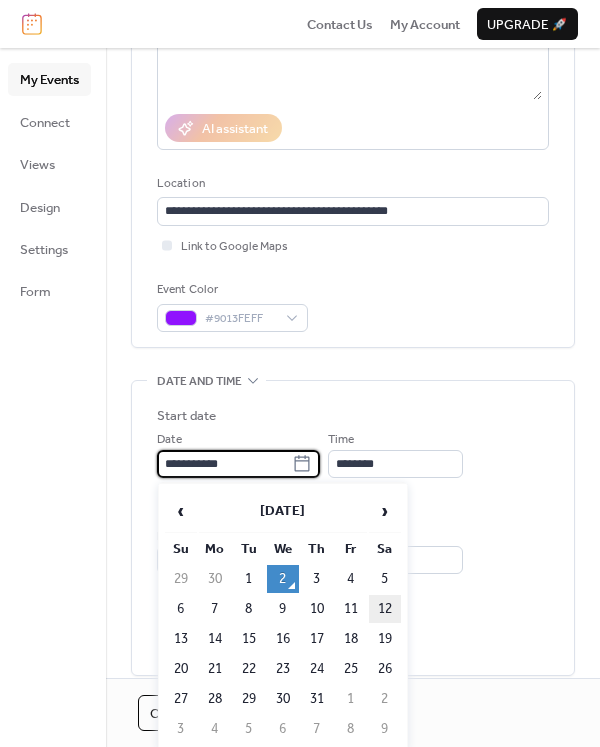 click on "12" at bounding box center (385, 609) 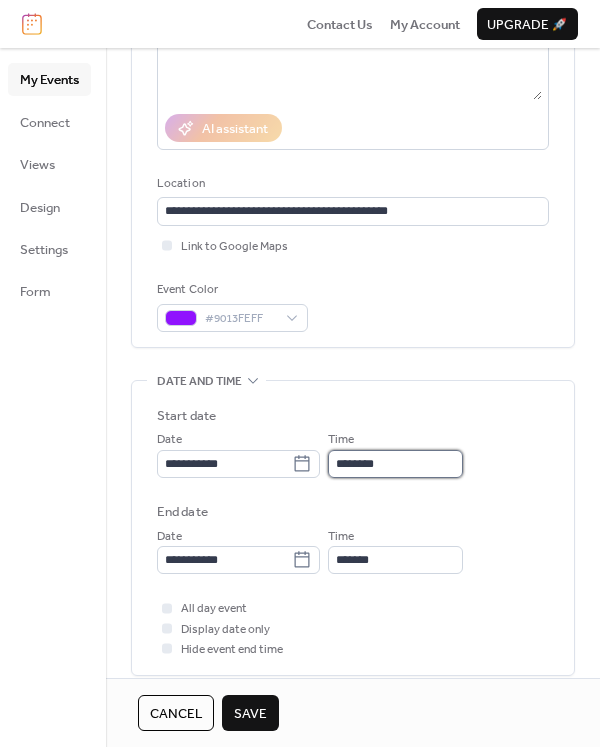 click on "********" at bounding box center [395, 464] 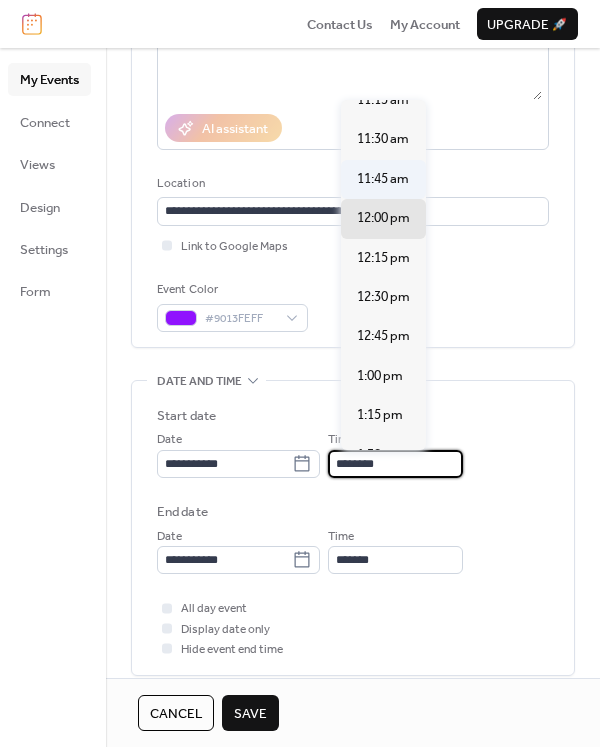 scroll, scrollTop: 1492, scrollLeft: 0, axis: vertical 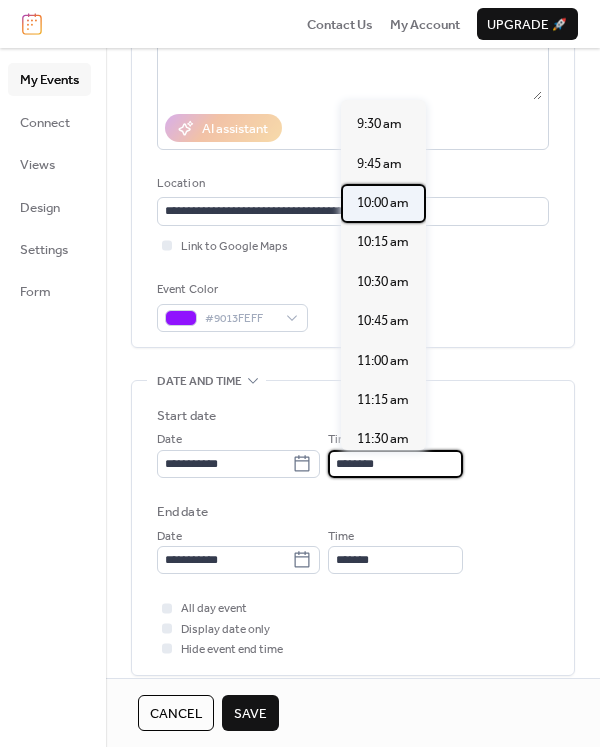click on "10:00 am" at bounding box center (383, 203) 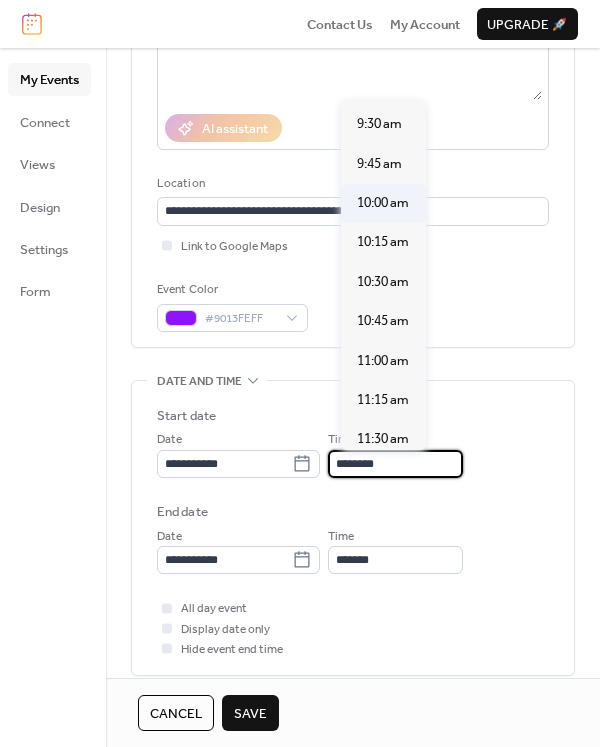 type on "********" 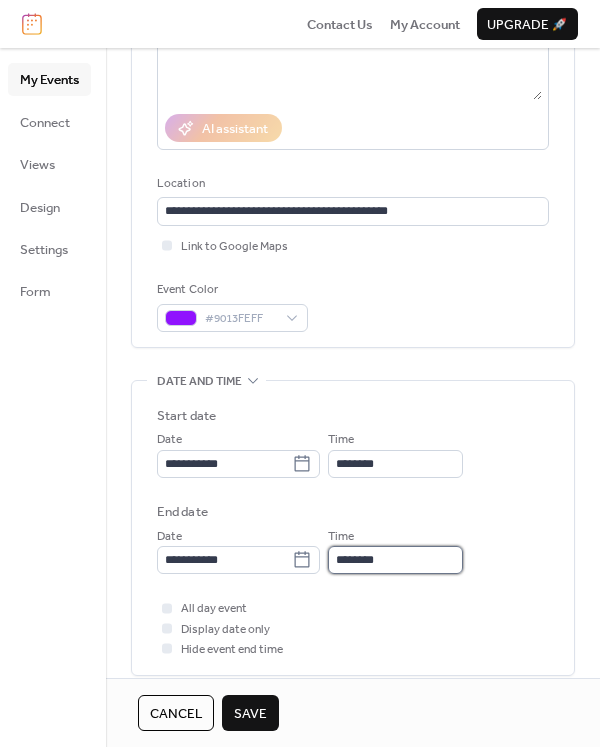 click on "********" at bounding box center (395, 560) 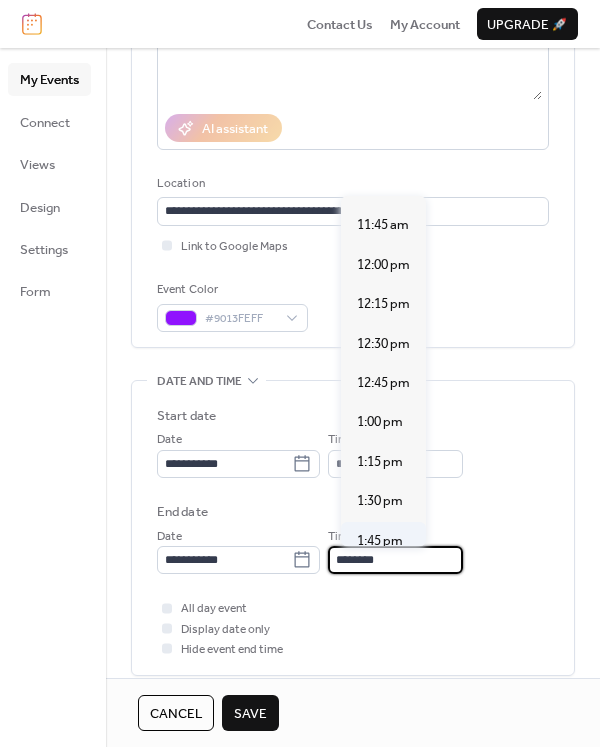 scroll, scrollTop: 300, scrollLeft: 0, axis: vertical 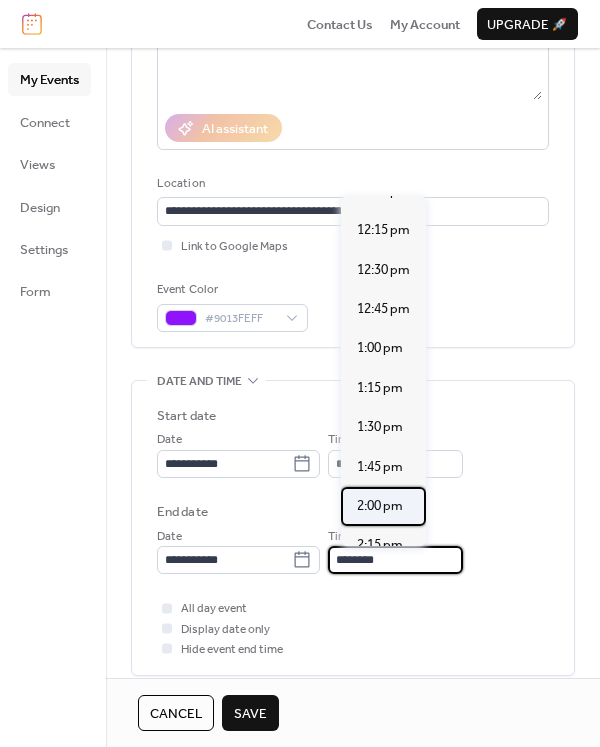 click on "2:00 pm" at bounding box center [380, 506] 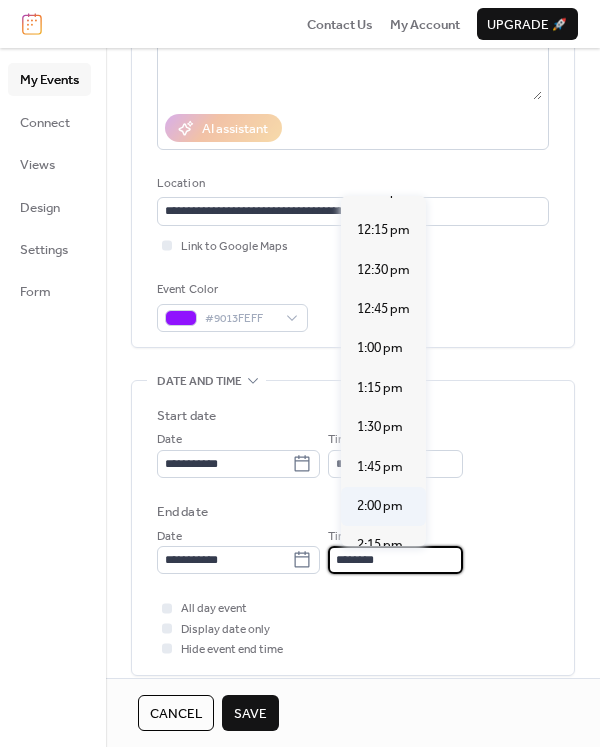 type on "*******" 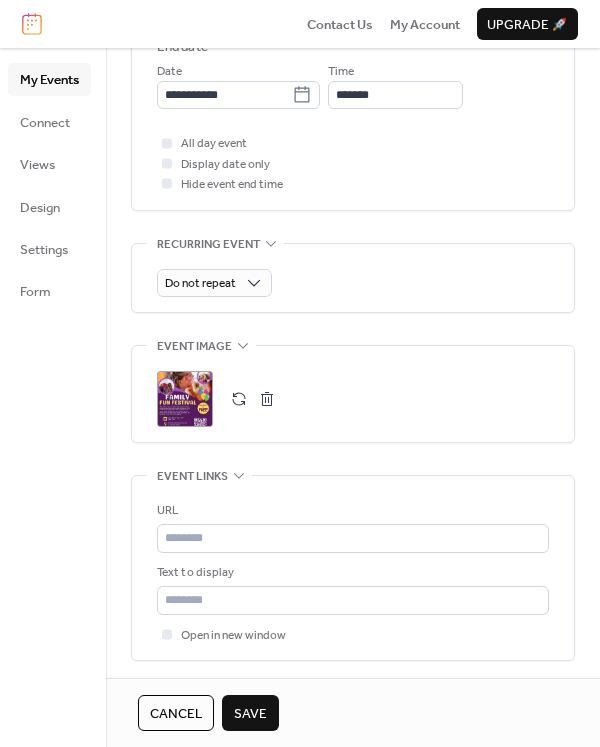 scroll, scrollTop: 800, scrollLeft: 0, axis: vertical 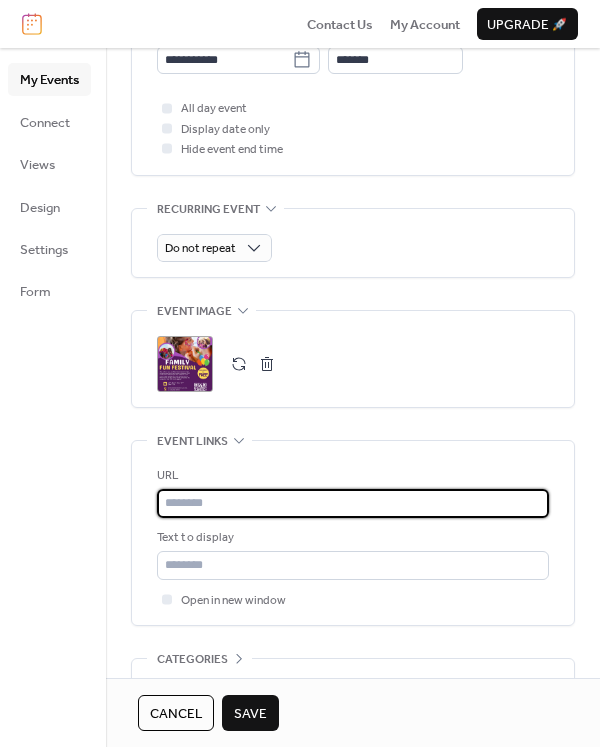 paste on "**********" 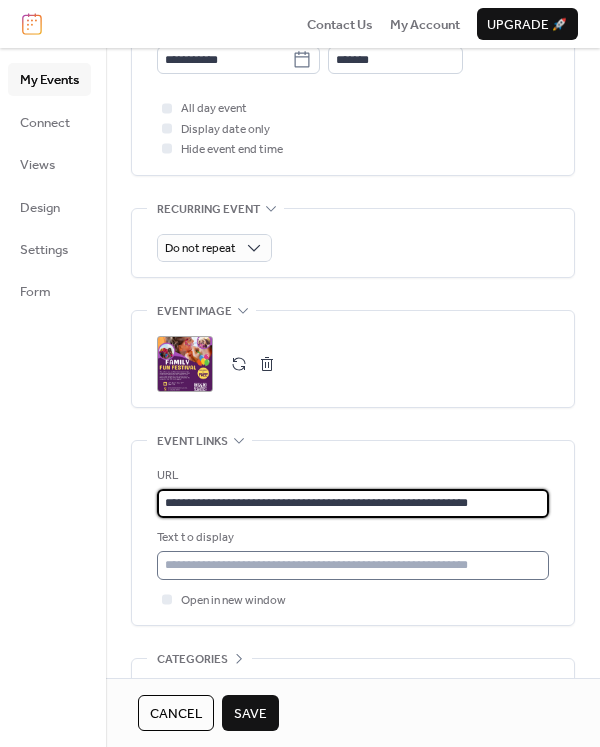 type on "**********" 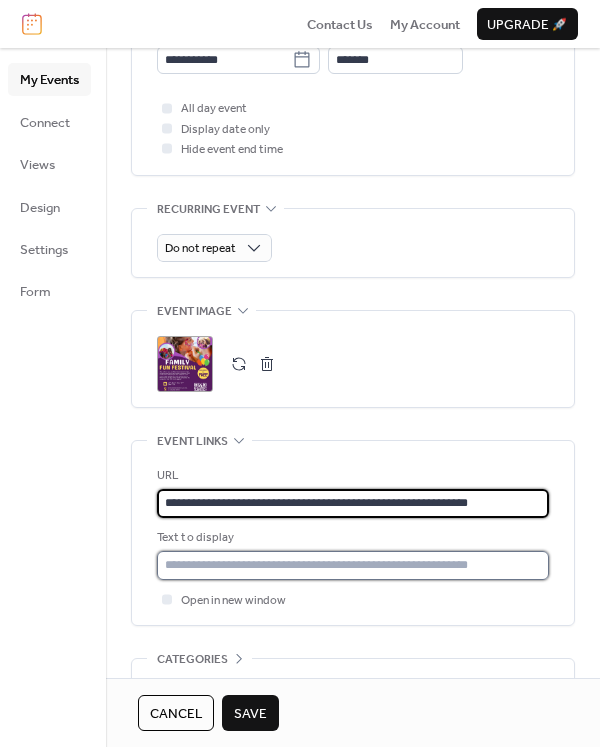 click at bounding box center [353, 565] 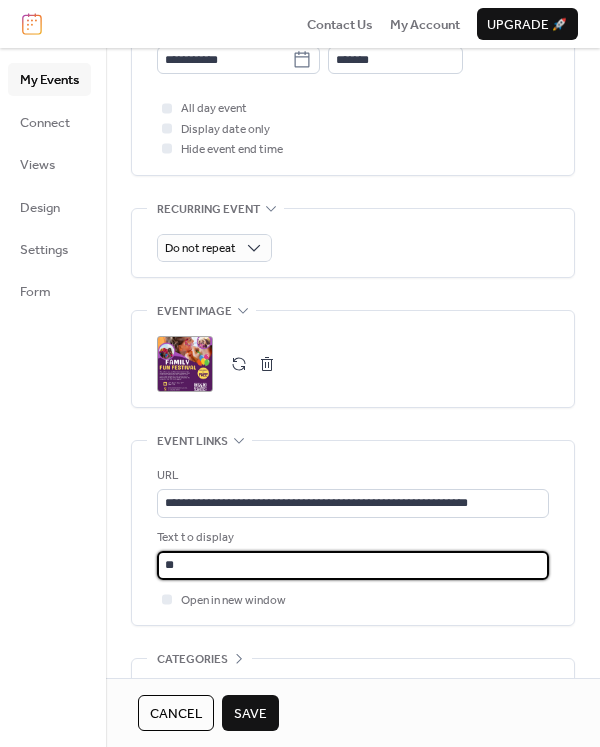 type on "*" 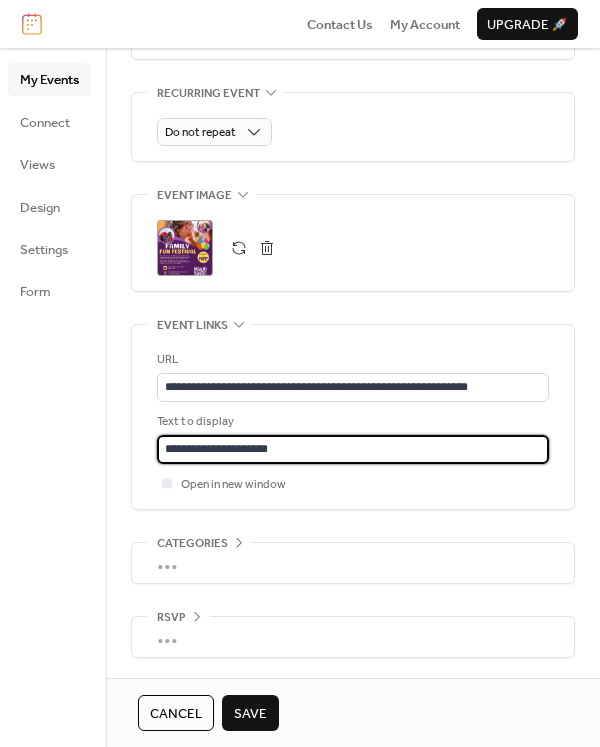 type on "**********" 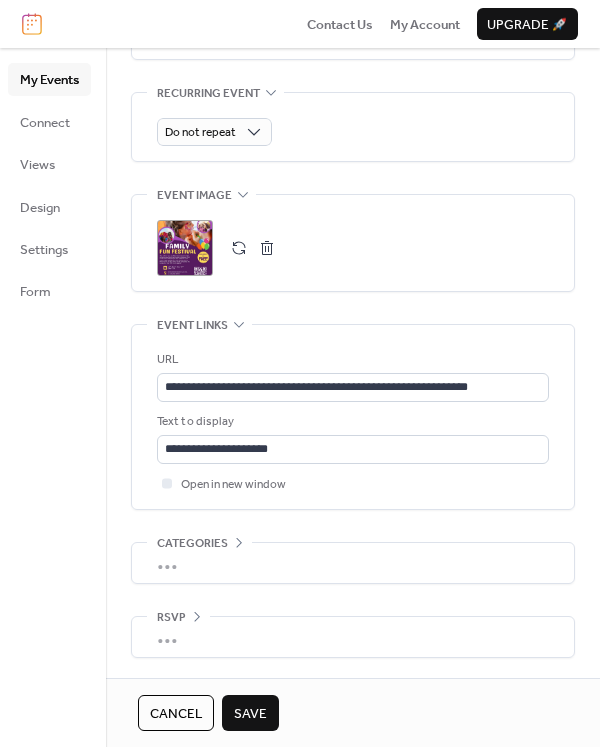 click on "•••" at bounding box center (353, 563) 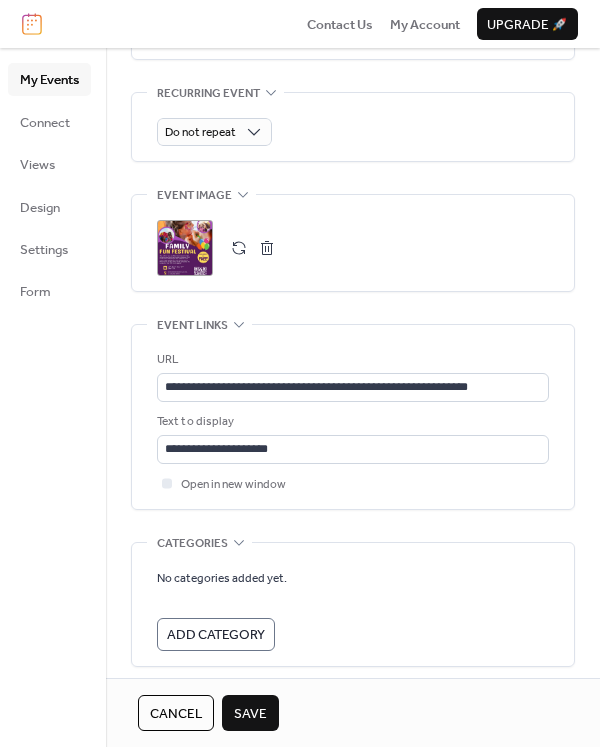 scroll, scrollTop: 999, scrollLeft: 0, axis: vertical 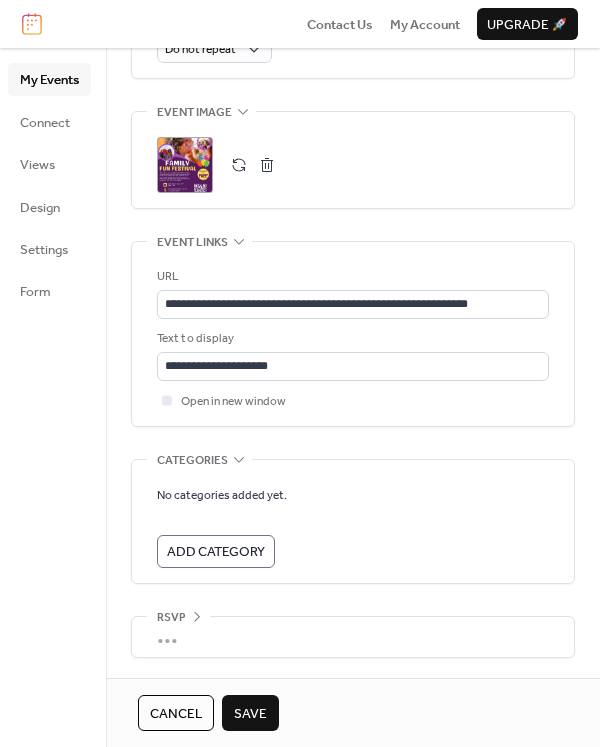 click on "•••" at bounding box center [353, 637] 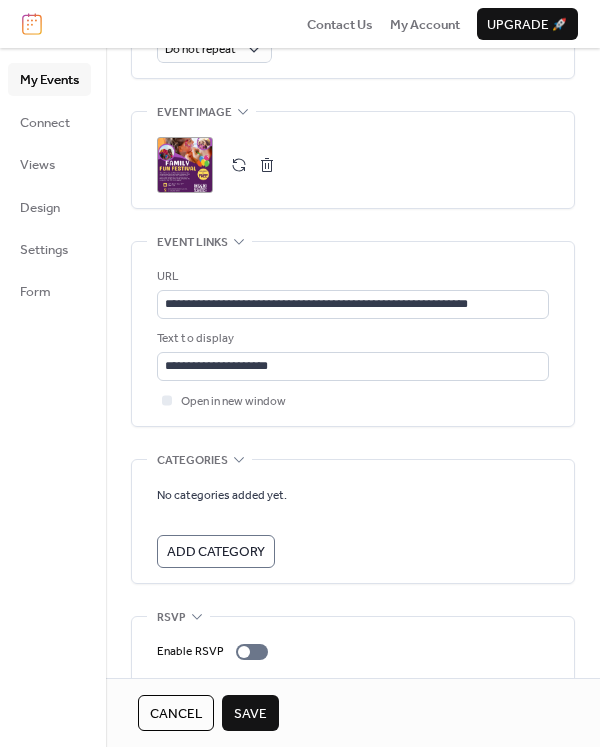 scroll, scrollTop: 1064, scrollLeft: 0, axis: vertical 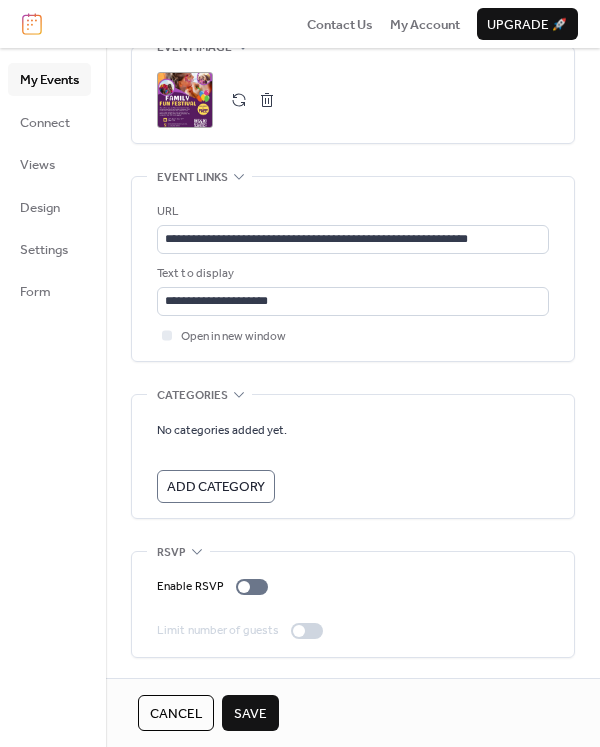 click on "Save" at bounding box center [250, 714] 